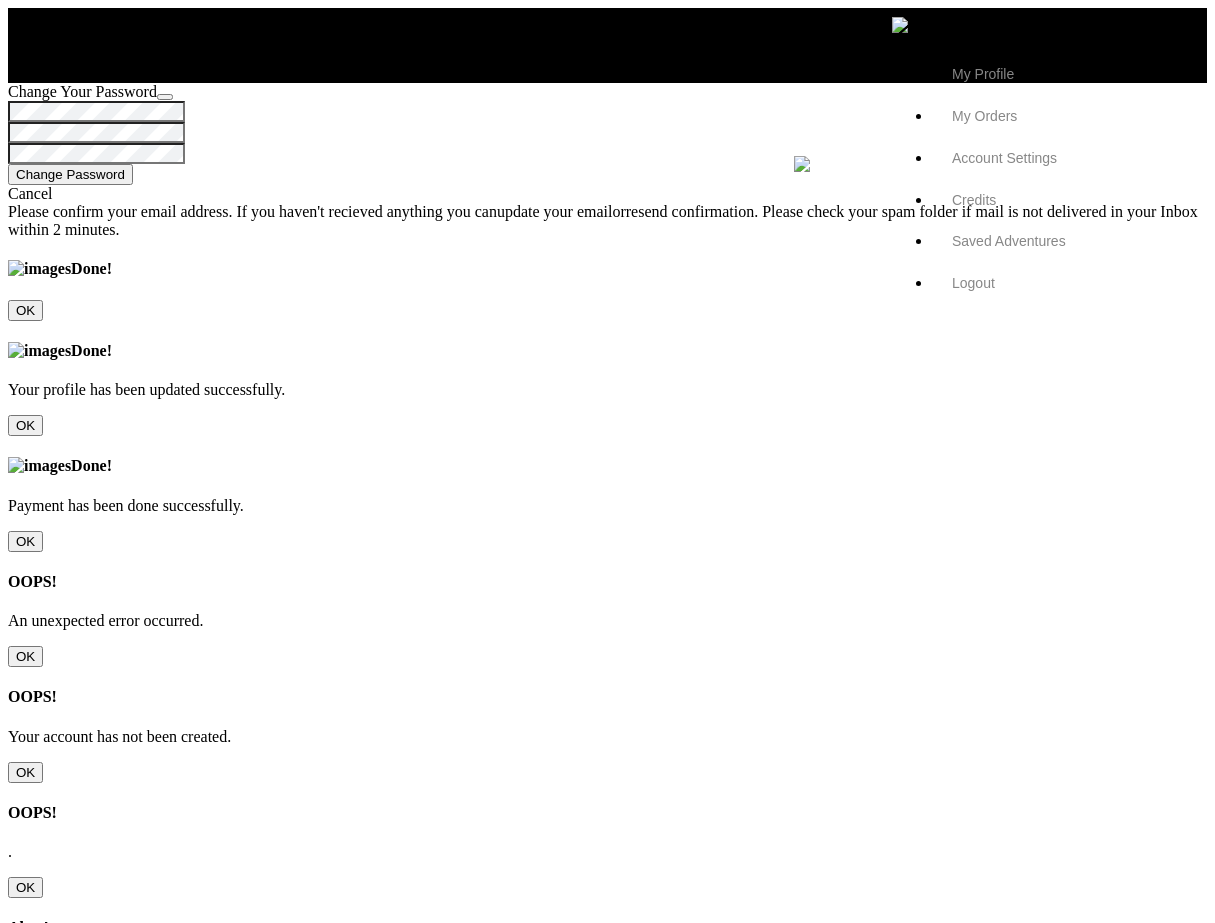 scroll, scrollTop: 268, scrollLeft: 0, axis: vertical 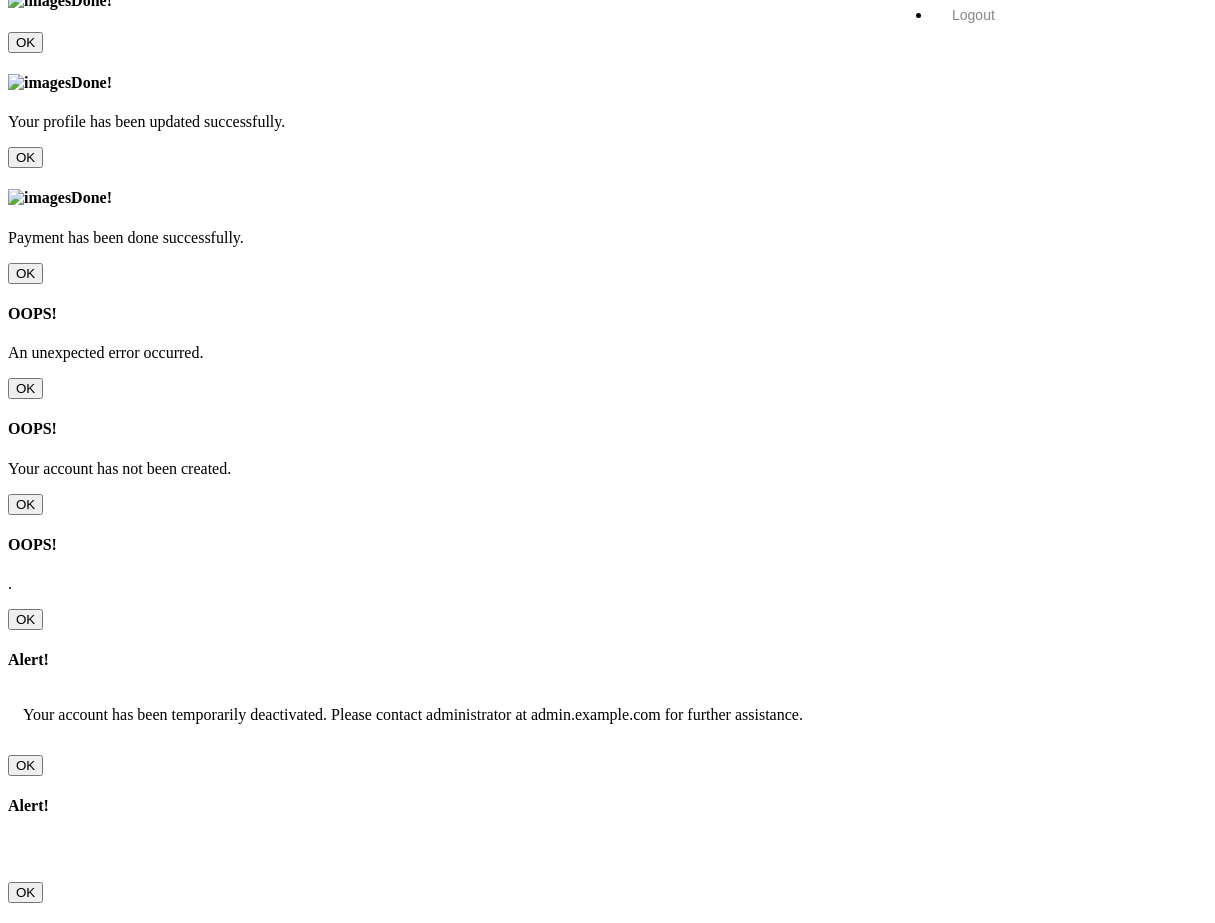 click on "BACK TO CART" at bounding box center [65, 2599] 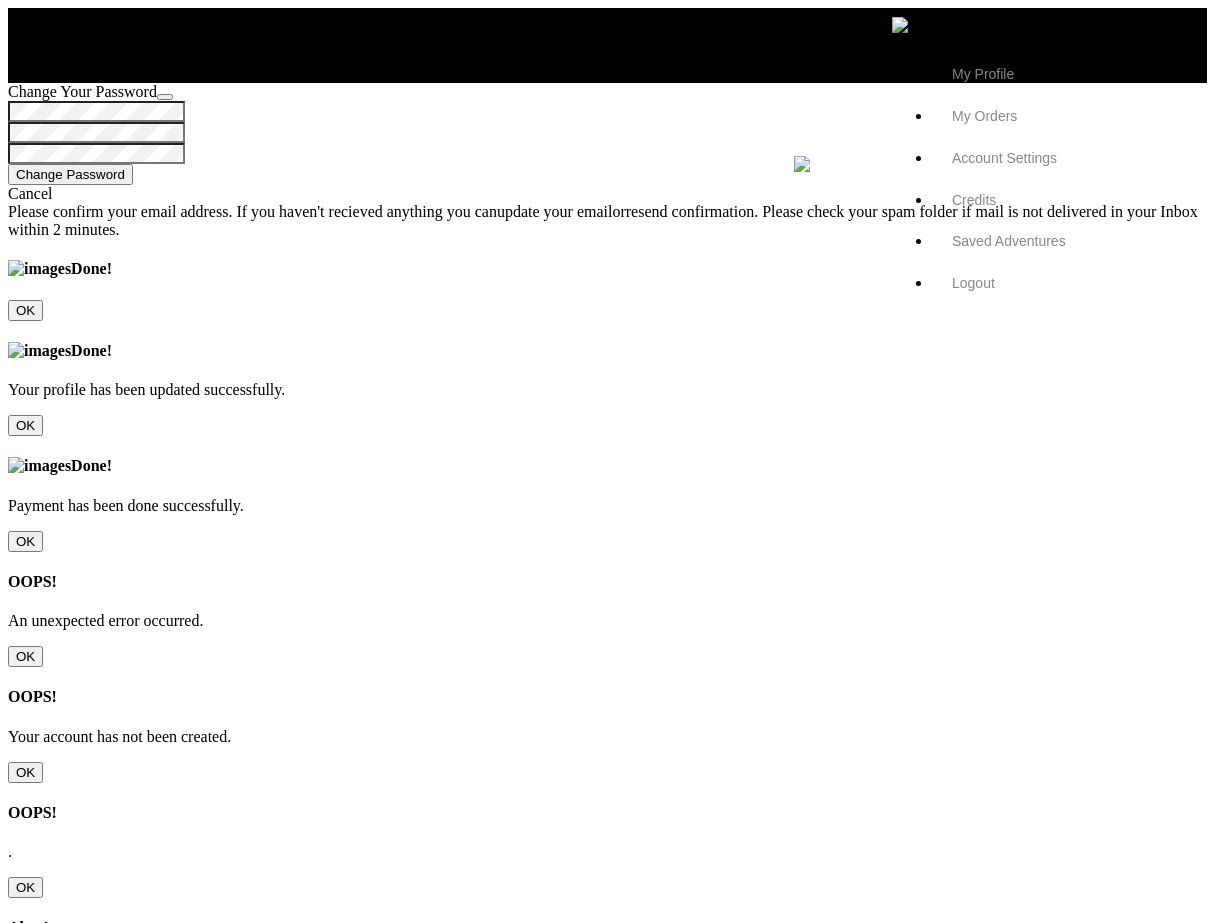 click on "MY CART
ADVENTURES
Location change
National Highway 87, Ghan NT 0872, Australia
USD5
Aug 8, 2025 - Aug 8, 2025
0 Add-on 1 Guest COPY LINK" at bounding box center (607, 2268) 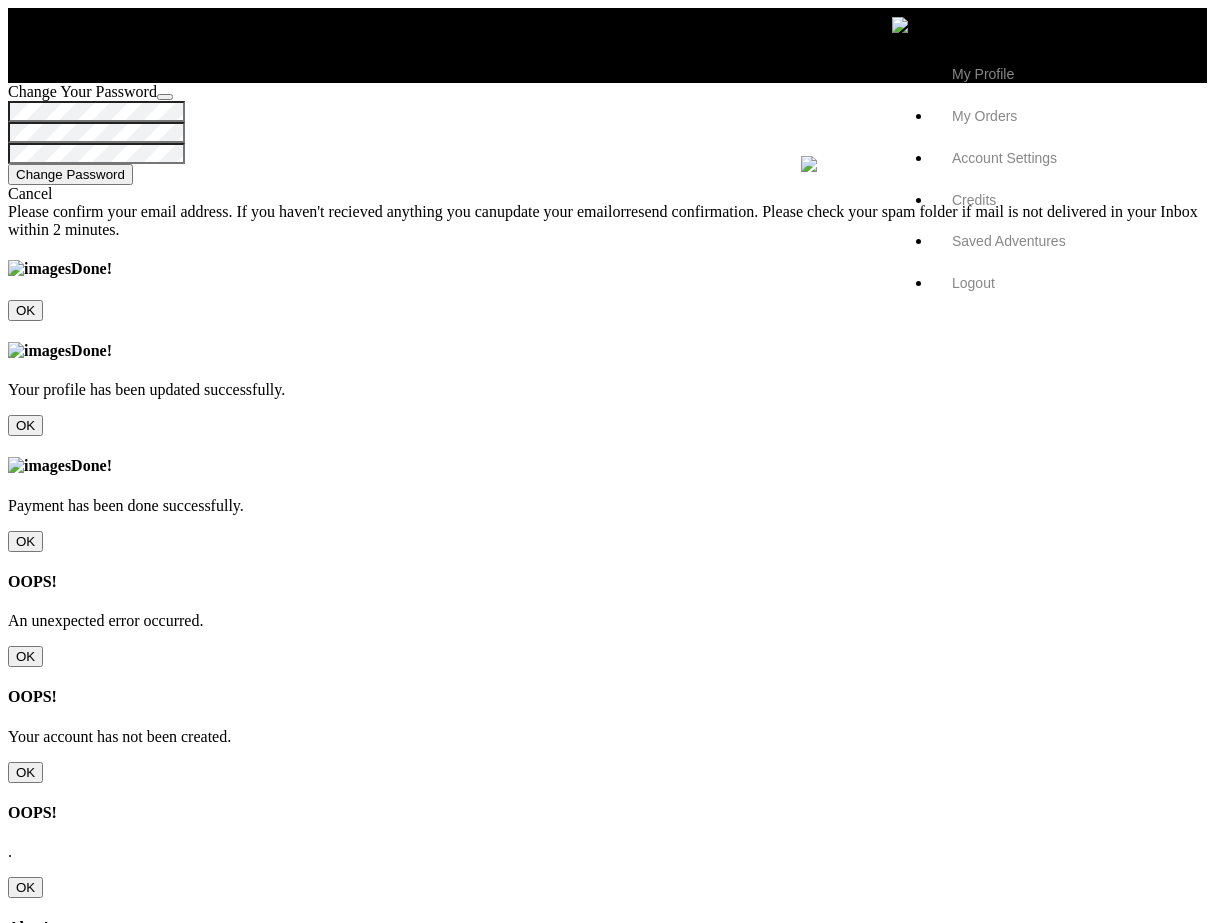 scroll, scrollTop: 0, scrollLeft: 0, axis: both 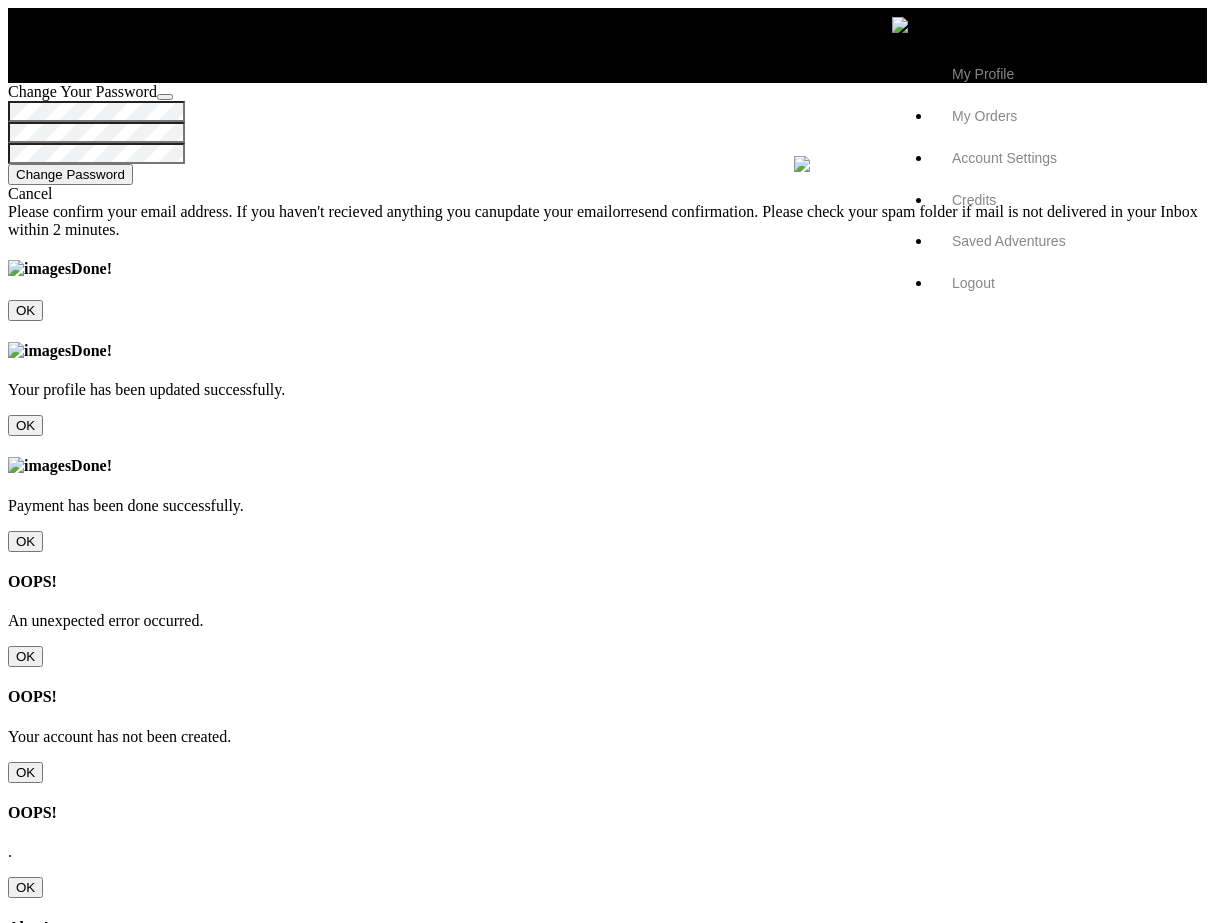 click on "Proceed to checkout" at bounding box center [77, 2866] 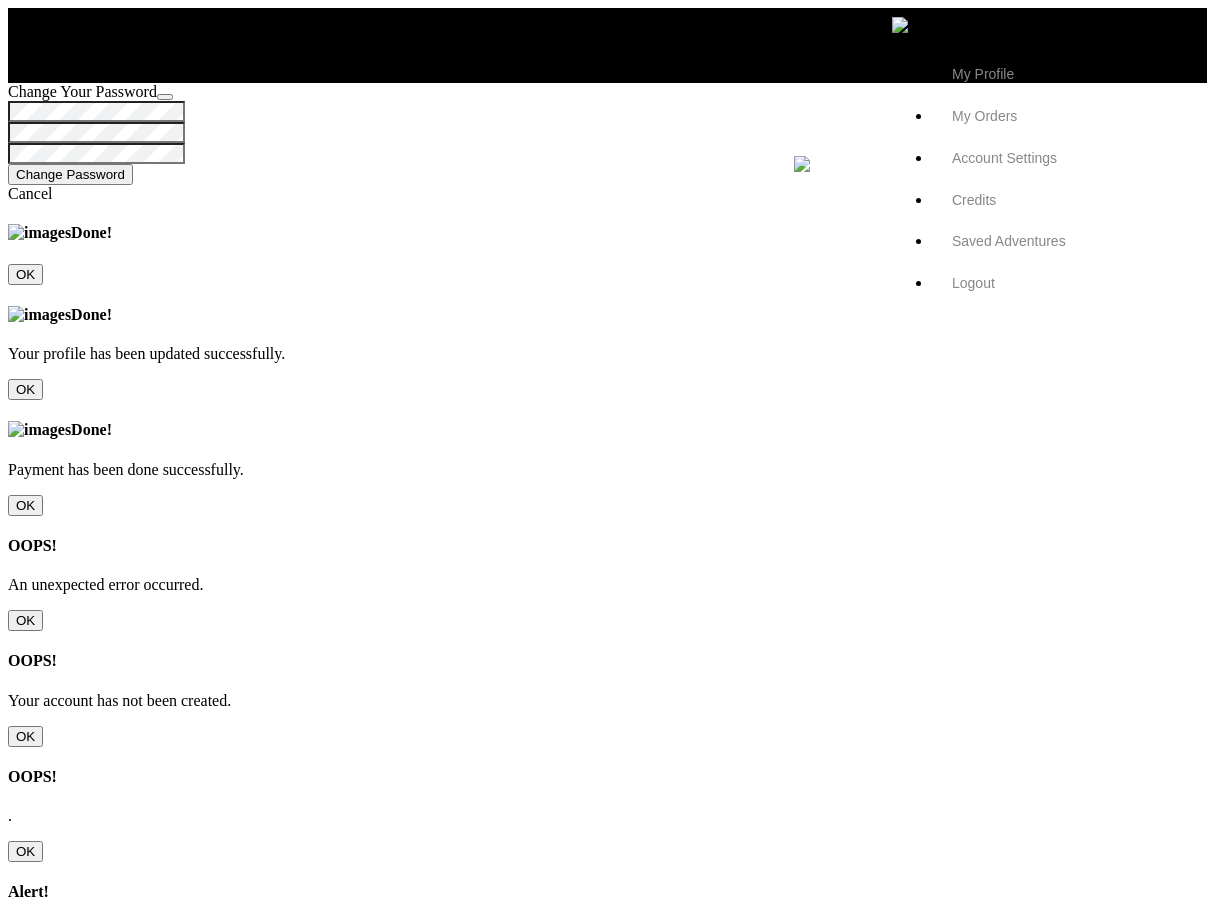 click on "Bank/Wire Transfer" at bounding box center [111, 1739] 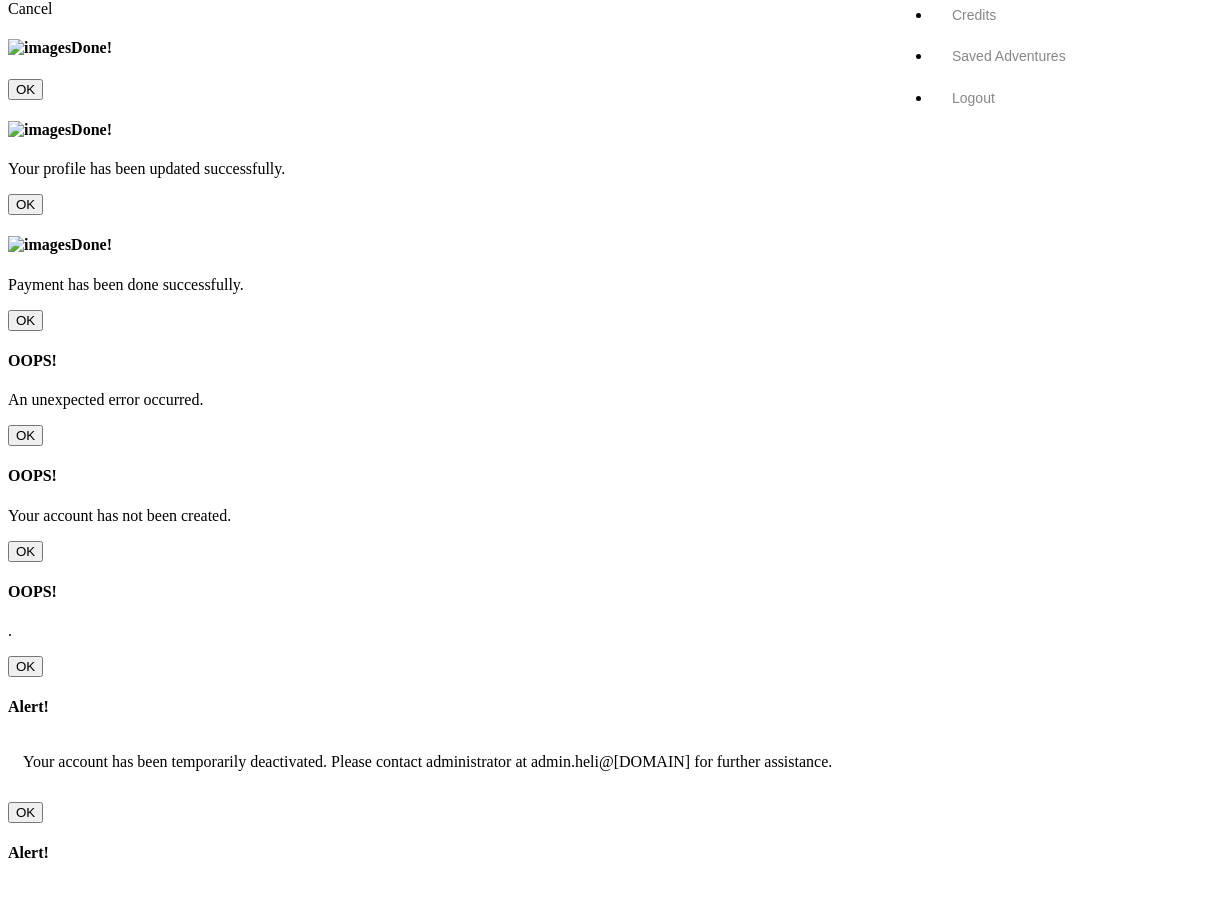 scroll, scrollTop: 220, scrollLeft: 0, axis: vertical 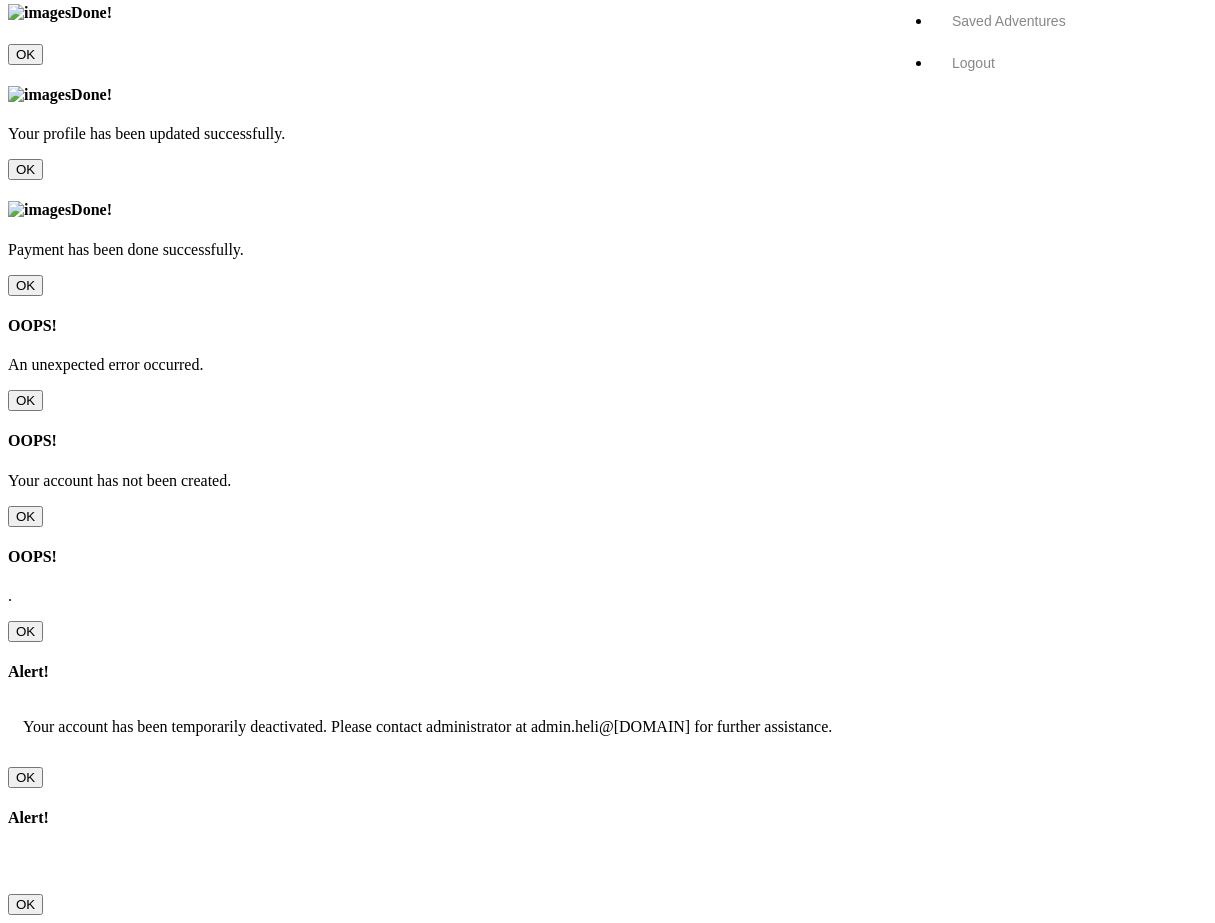 click on "Pay USD5.33" at bounding box center [103, 2059] 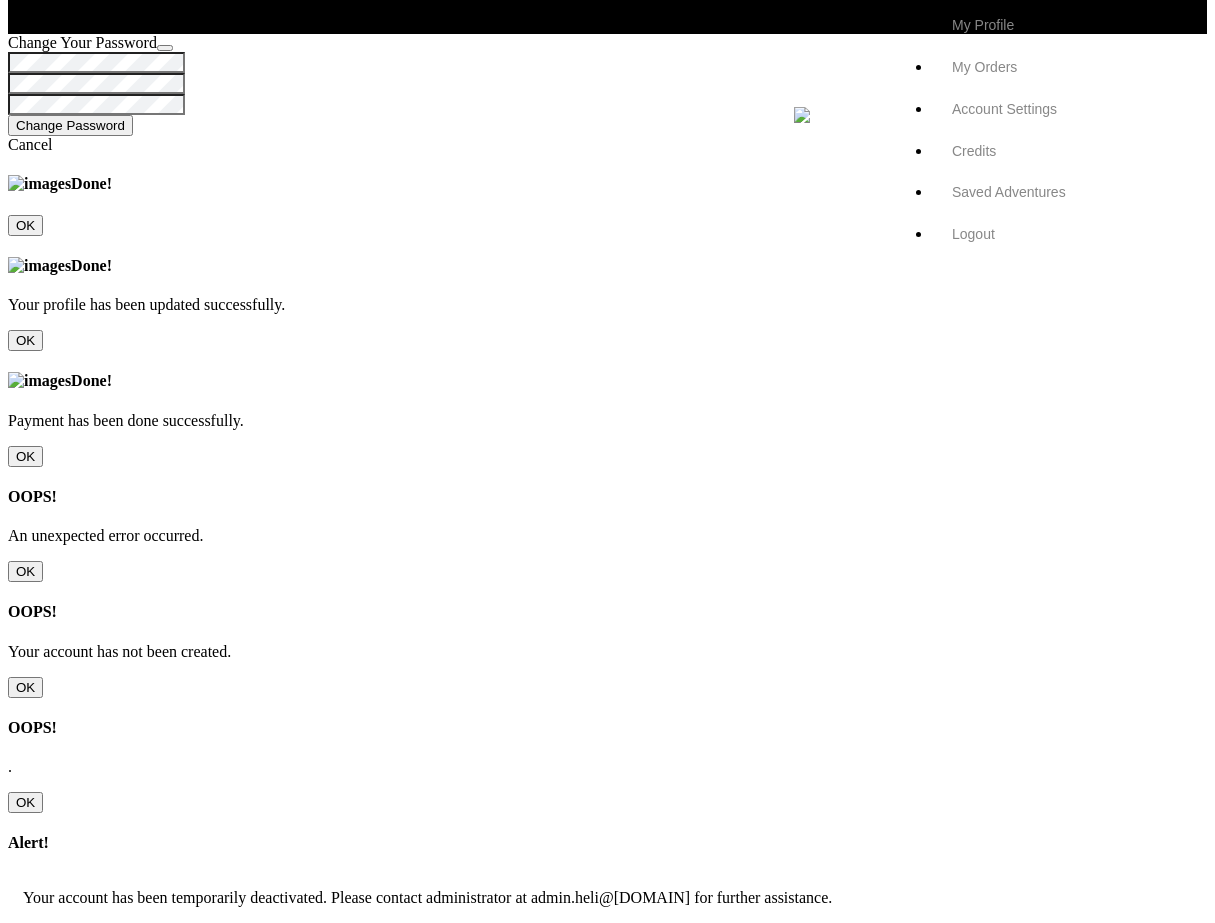 scroll, scrollTop: 0, scrollLeft: 0, axis: both 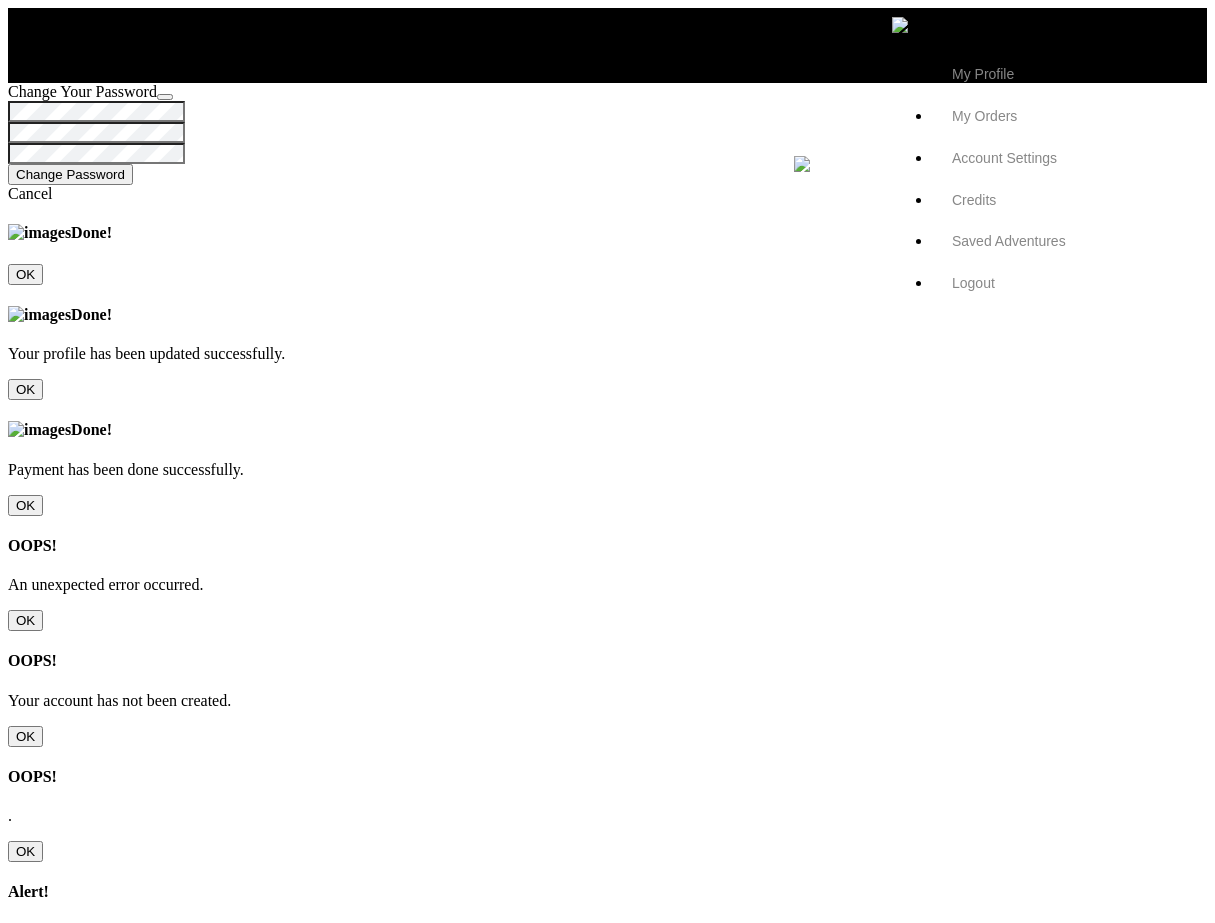 click on "Secured Checkout
Back to my Cart
1. Adventure Details
1. Location change
Slot:
Aug 8, 2025
-
Aug 8, 2025
USD5" at bounding box center [607, 2156] 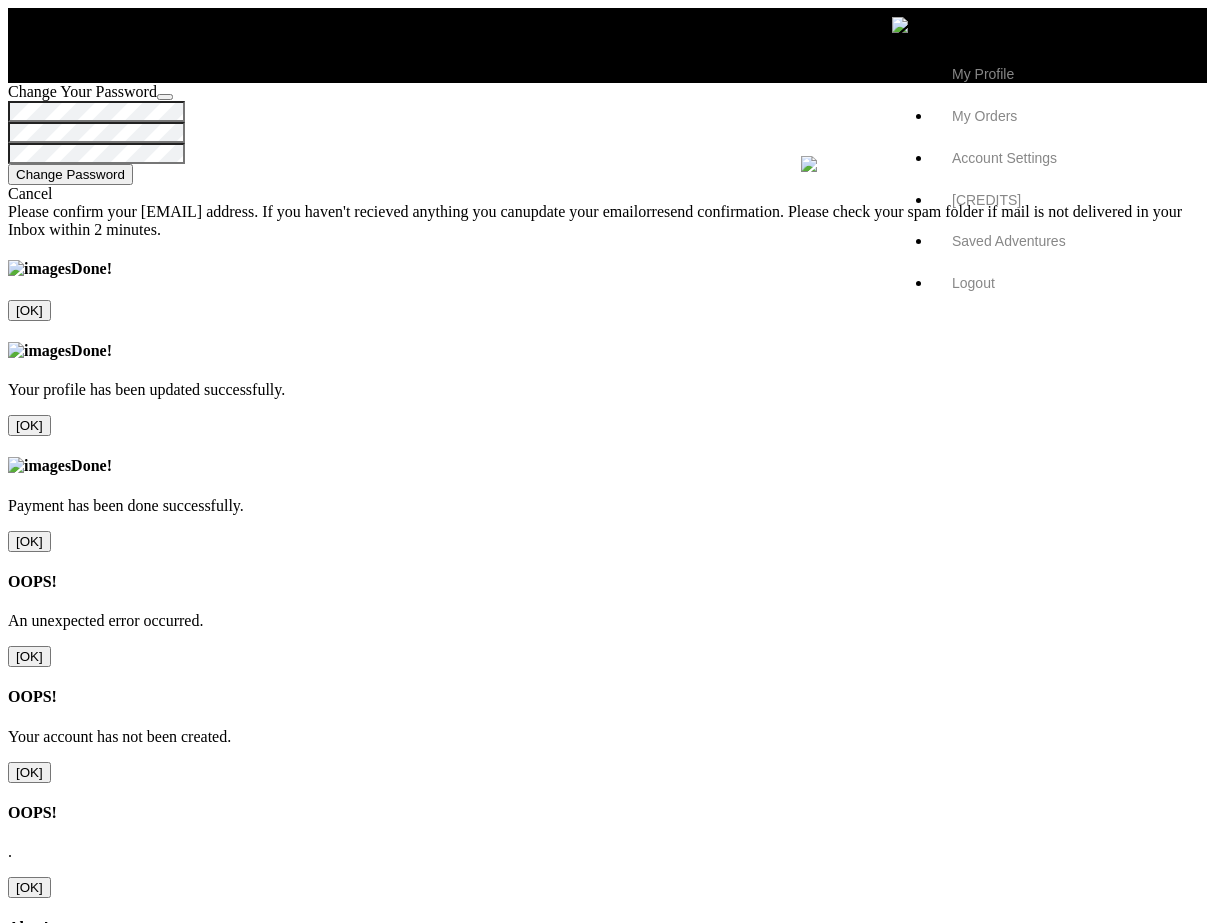 scroll, scrollTop: 0, scrollLeft: 0, axis: both 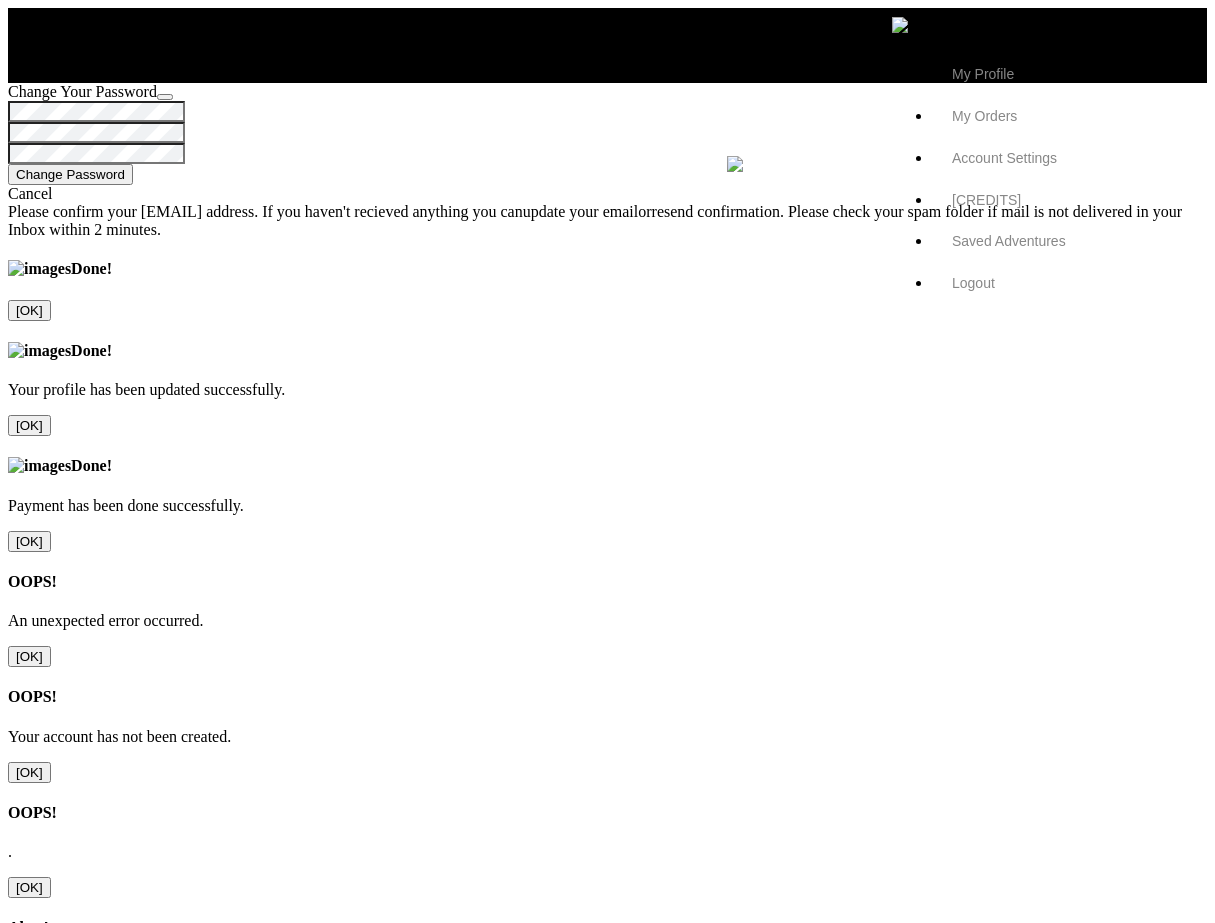 click at bounding box center [892, 37] 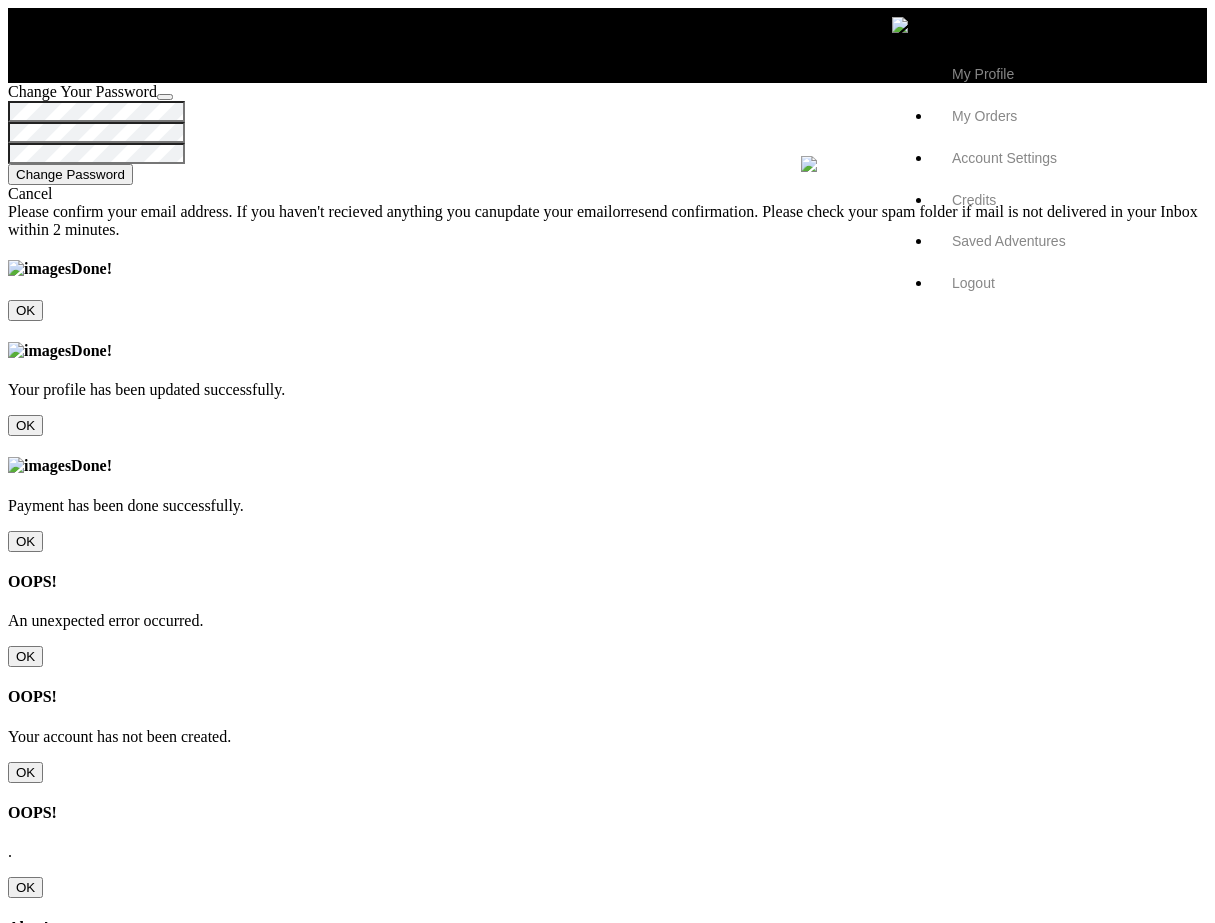 scroll, scrollTop: 0, scrollLeft: 0, axis: both 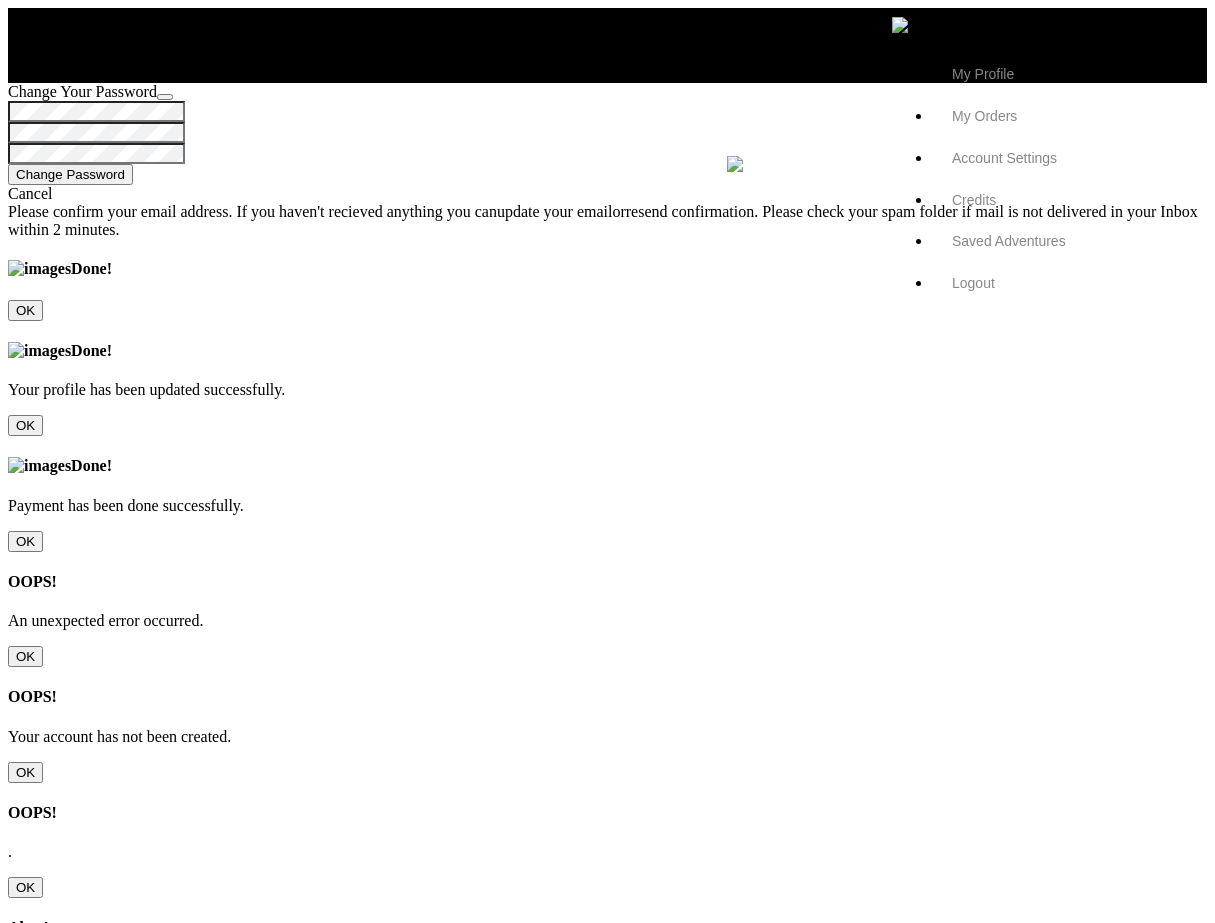 type on "Eirik" 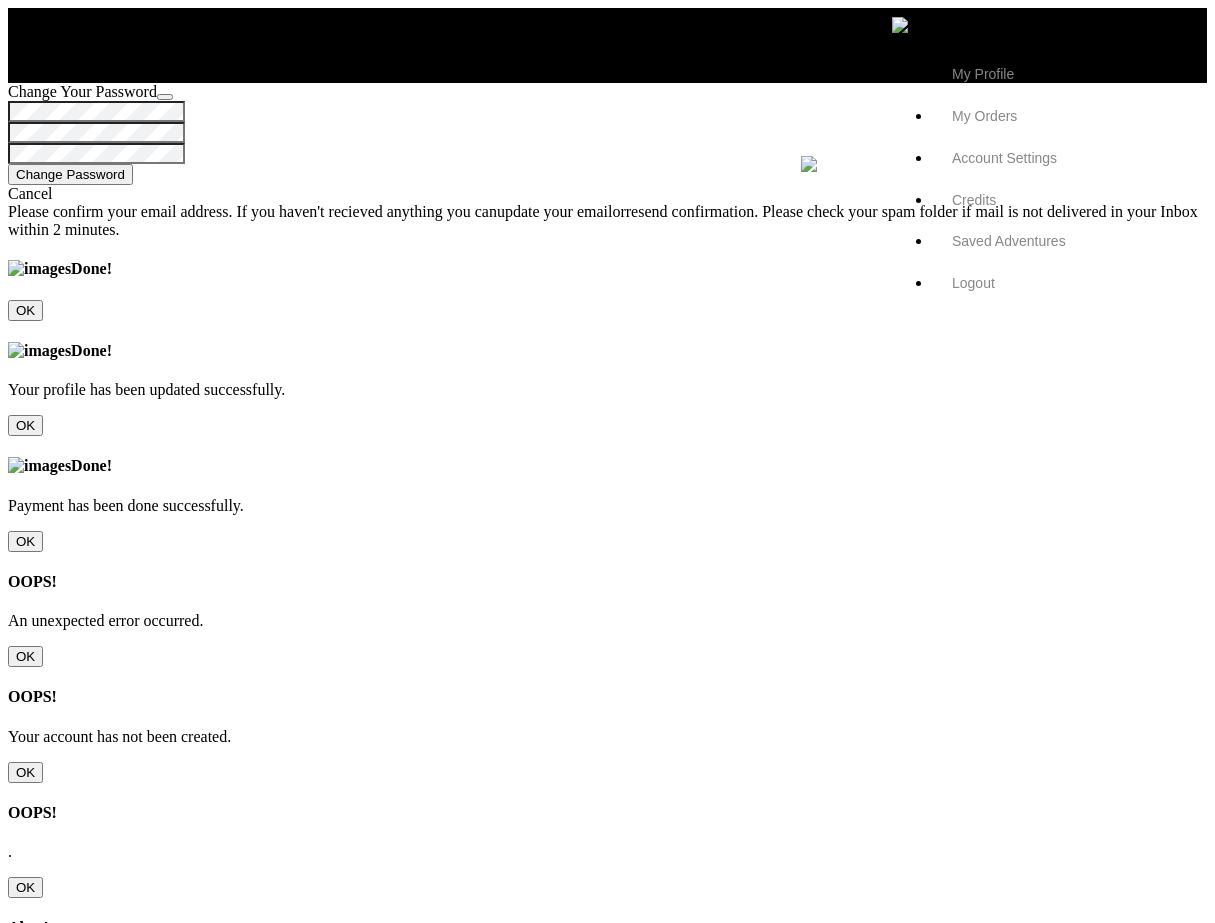 scroll, scrollTop: 0, scrollLeft: 0, axis: both 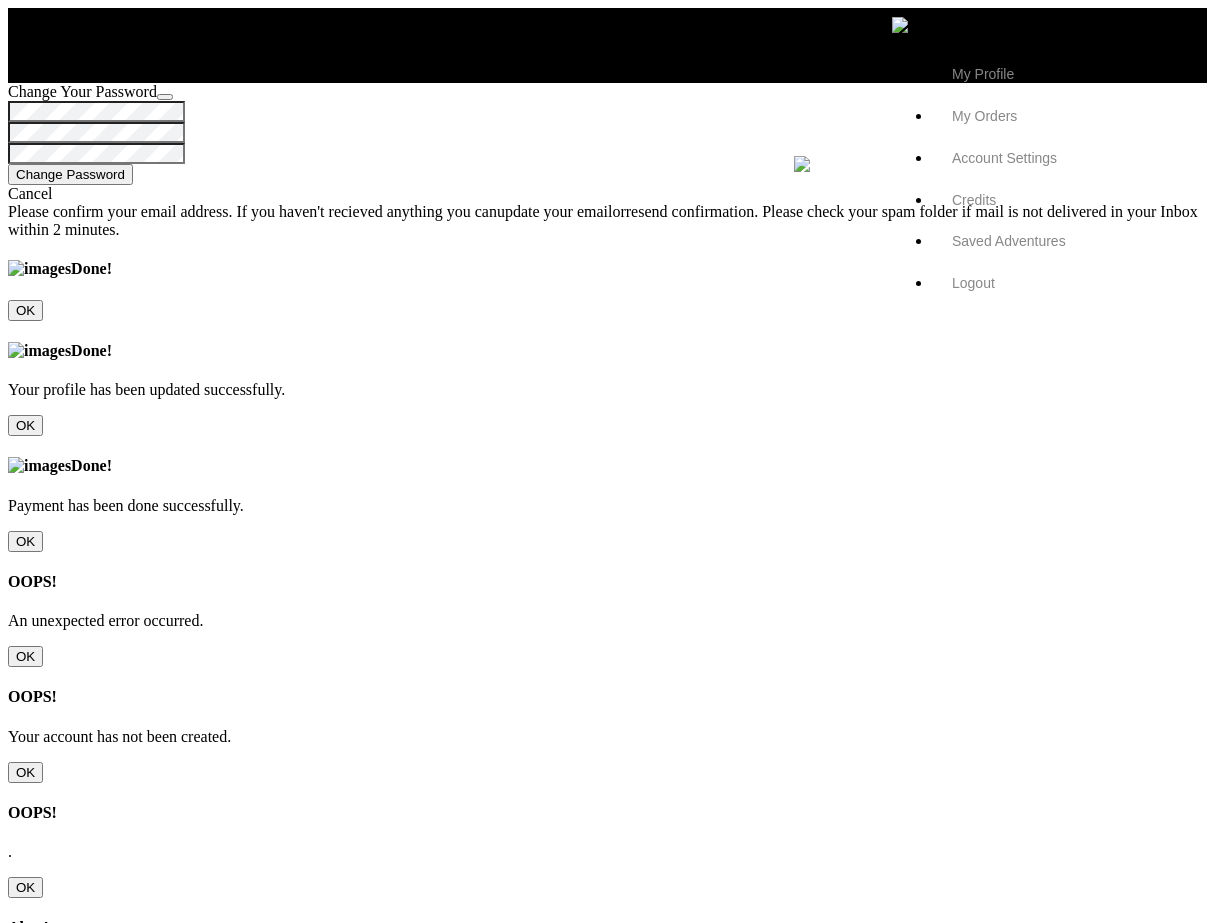 type on "Eirik" 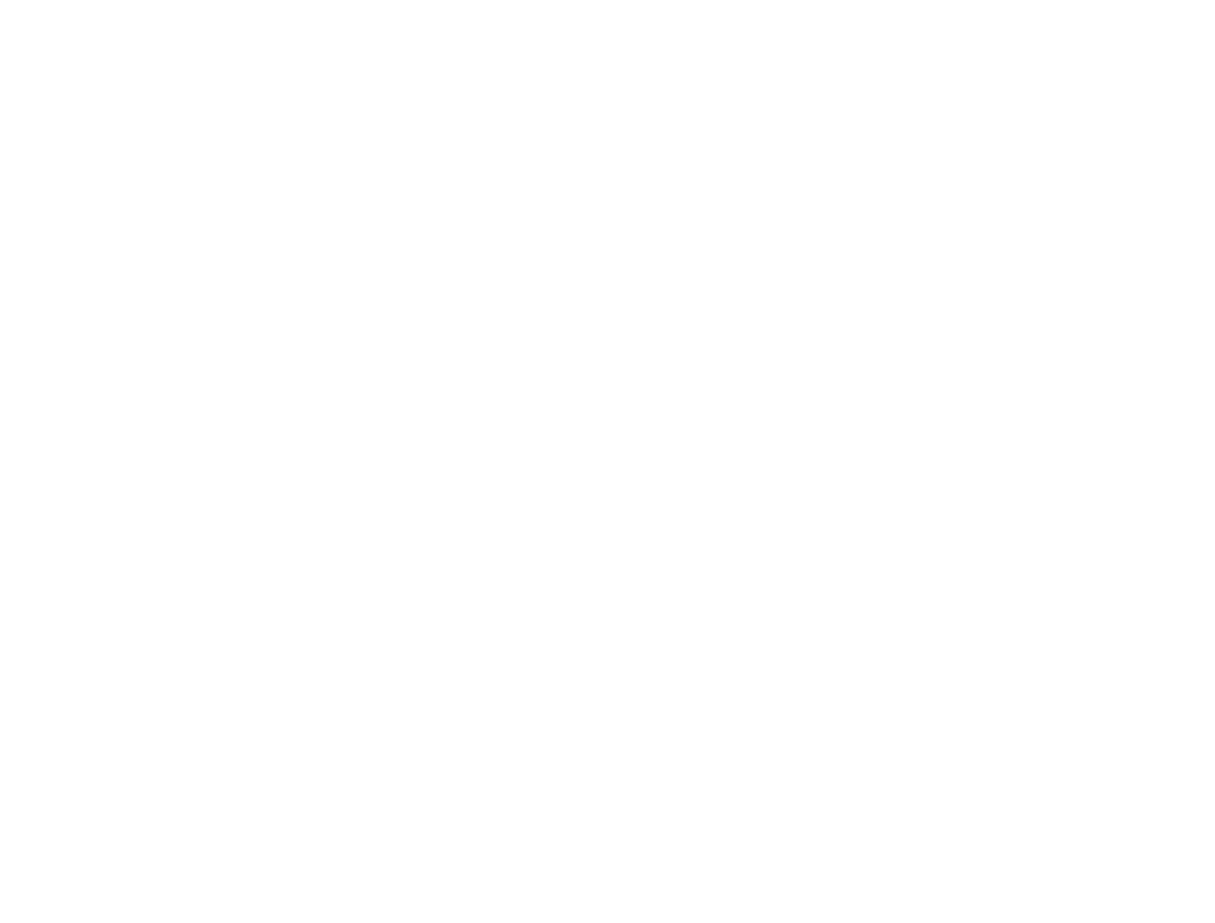 scroll, scrollTop: 0, scrollLeft: 0, axis: both 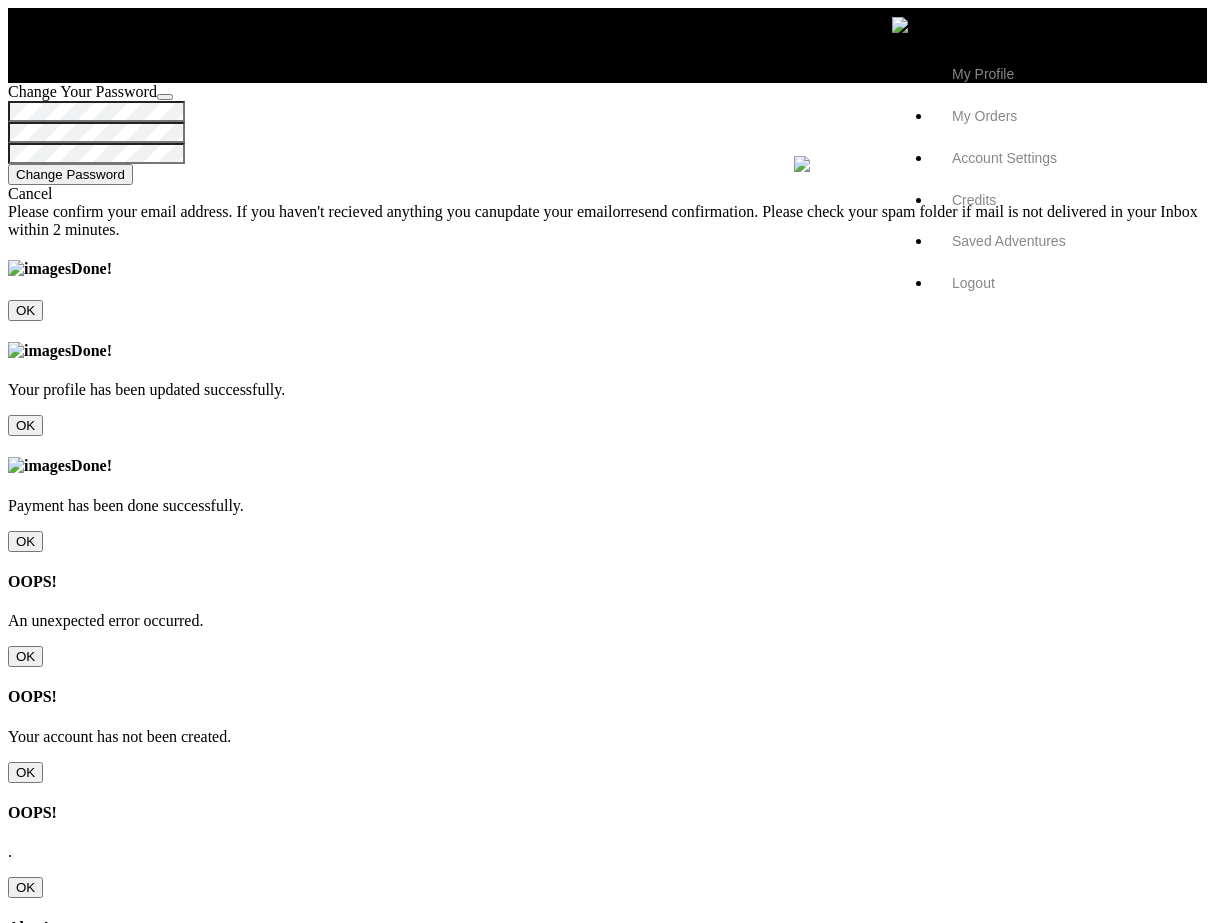 type on "Eirik" 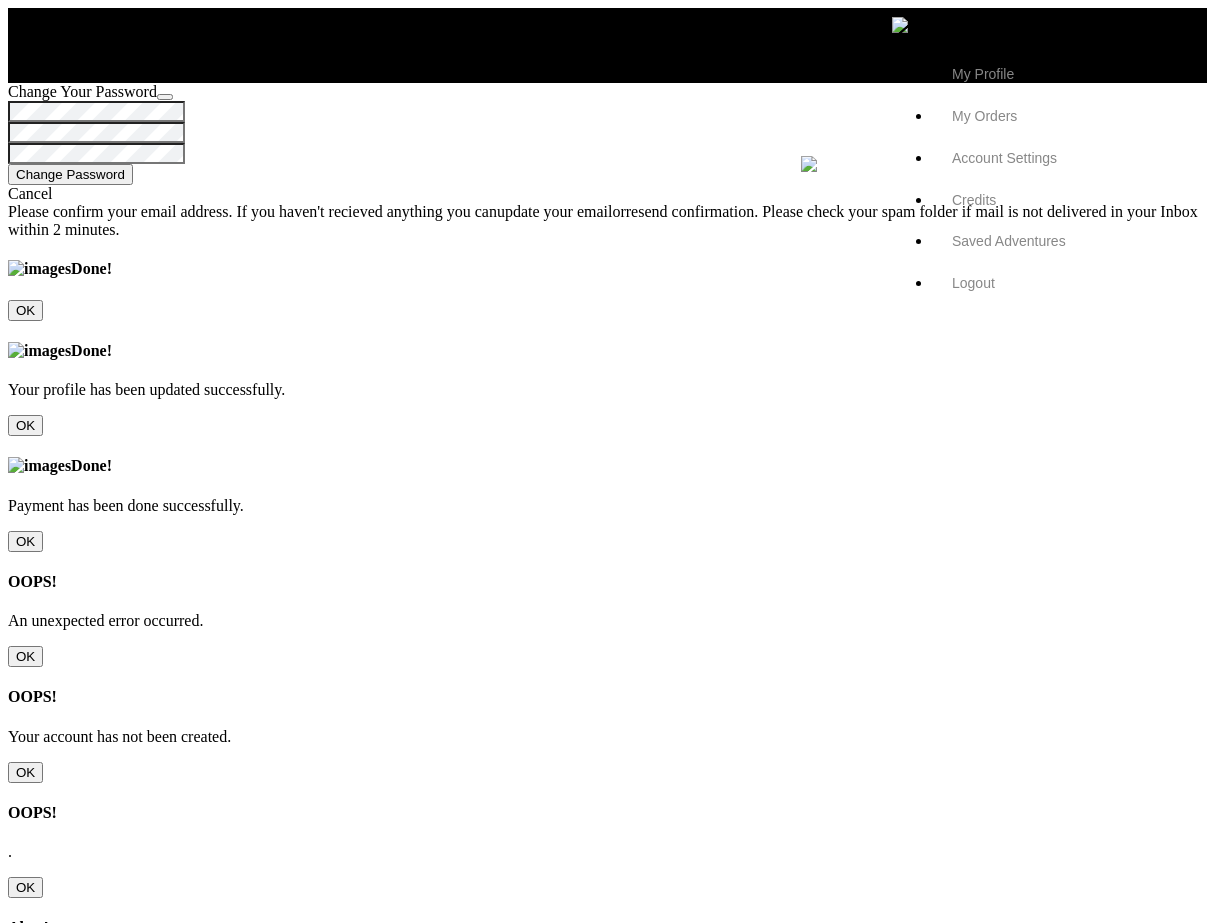 scroll, scrollTop: 0, scrollLeft: 0, axis: both 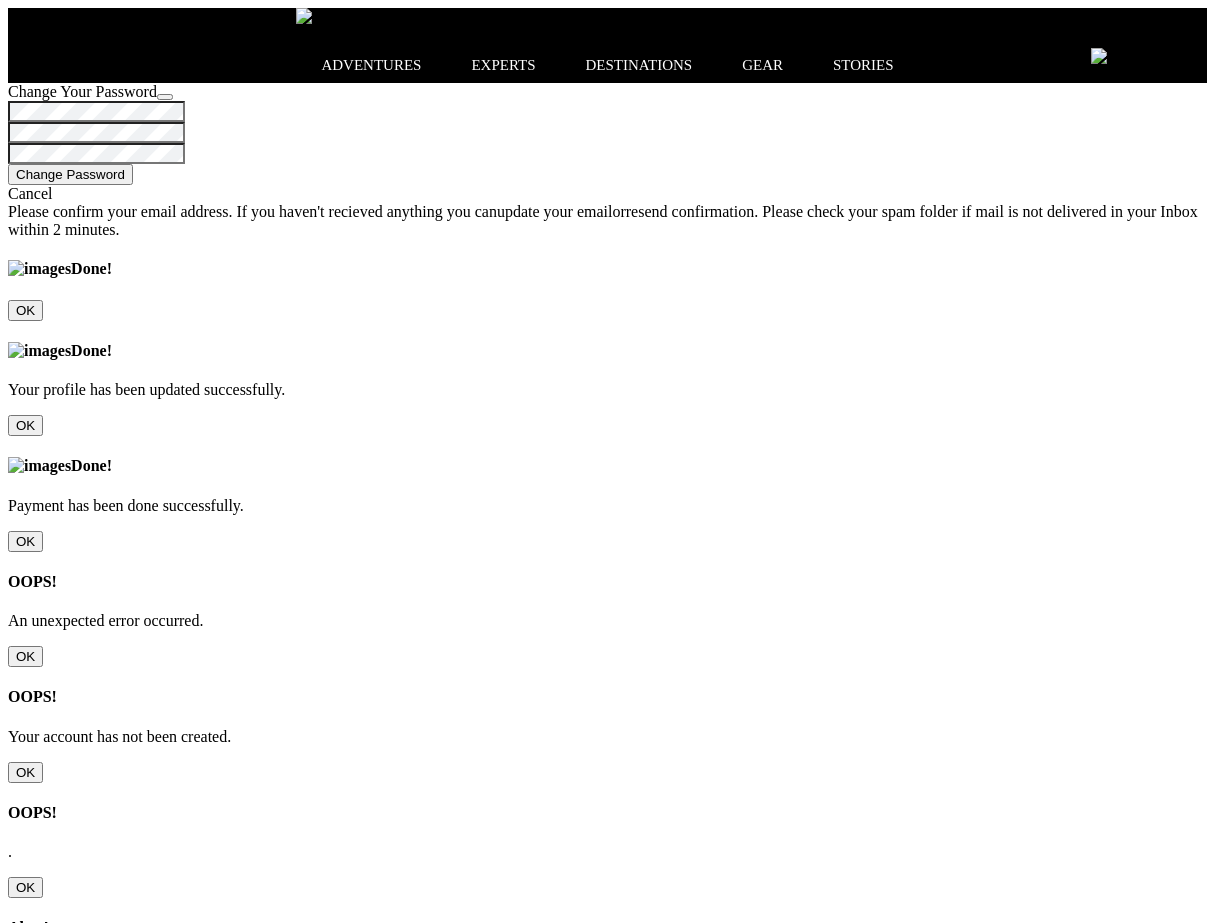 click on "OK" at bounding box center [25, 656] 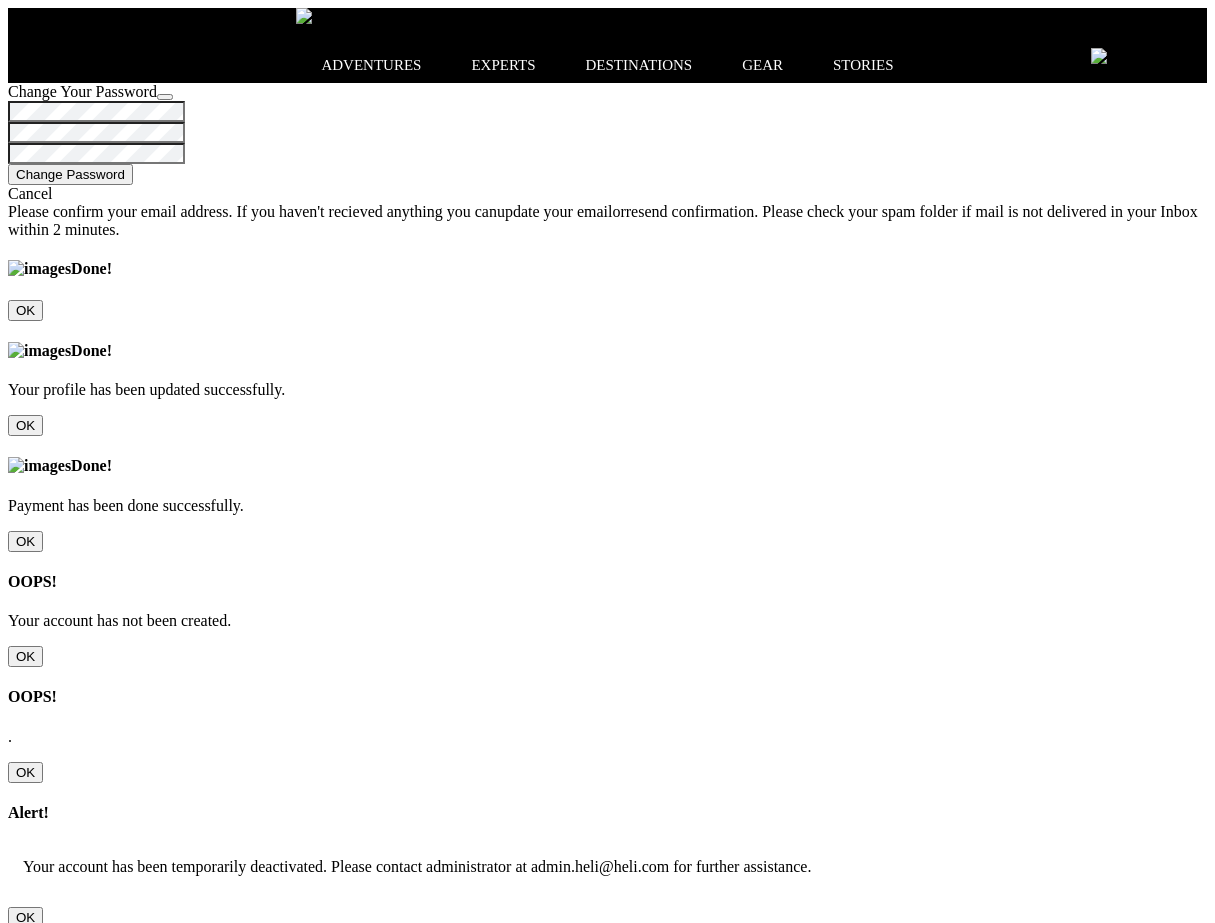 click at bounding box center [607, 2570] 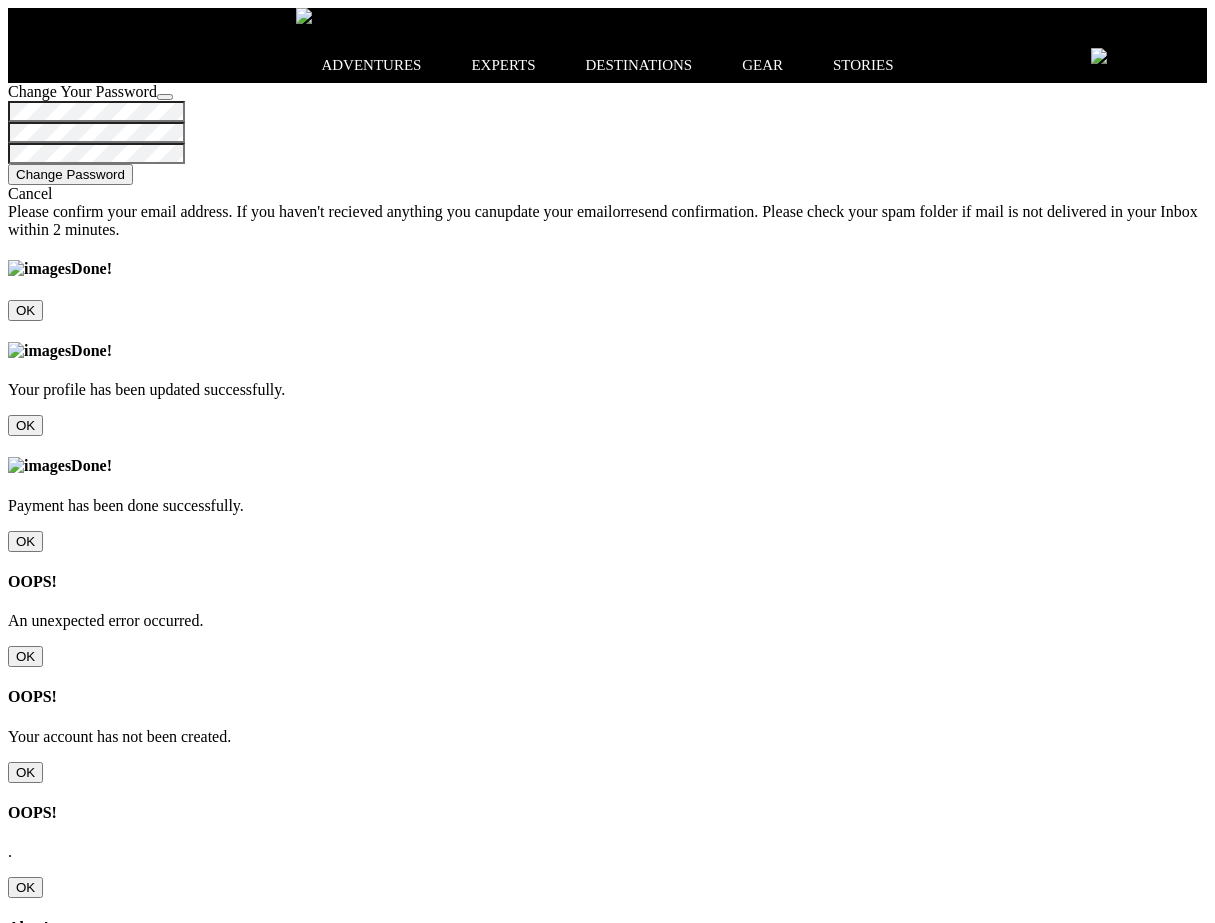 scroll, scrollTop: 0, scrollLeft: 0, axis: both 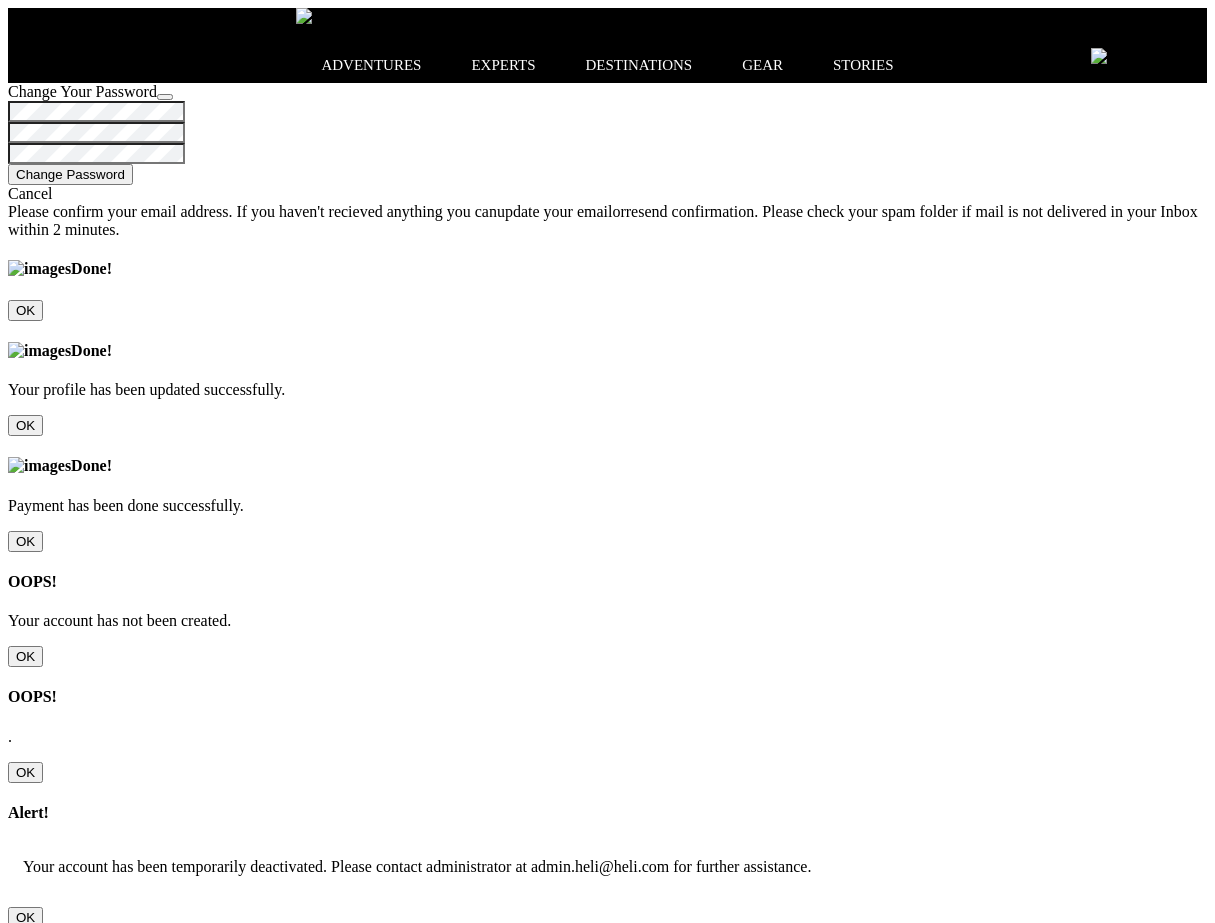 click at bounding box center (1187, 56) 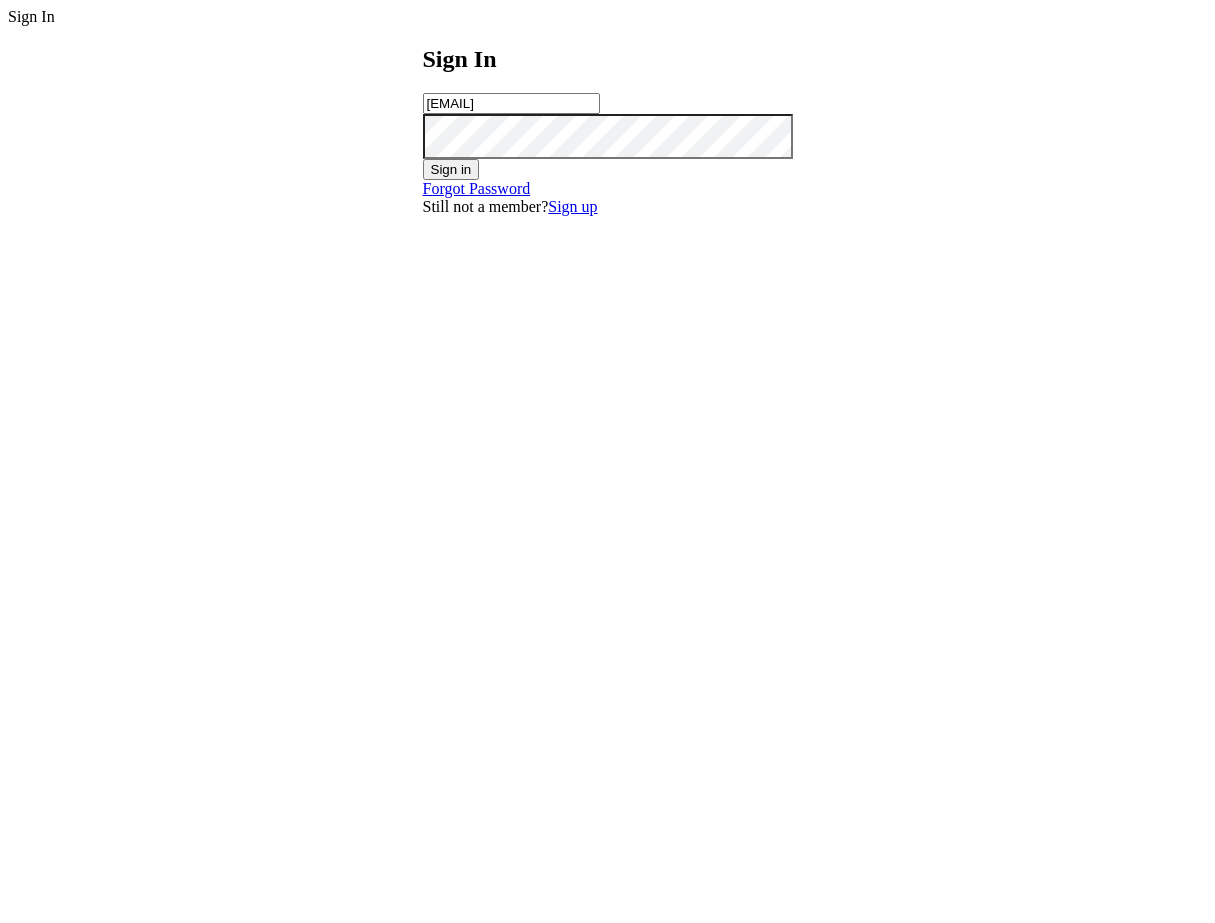 click on "Sign in" at bounding box center (451, 169) 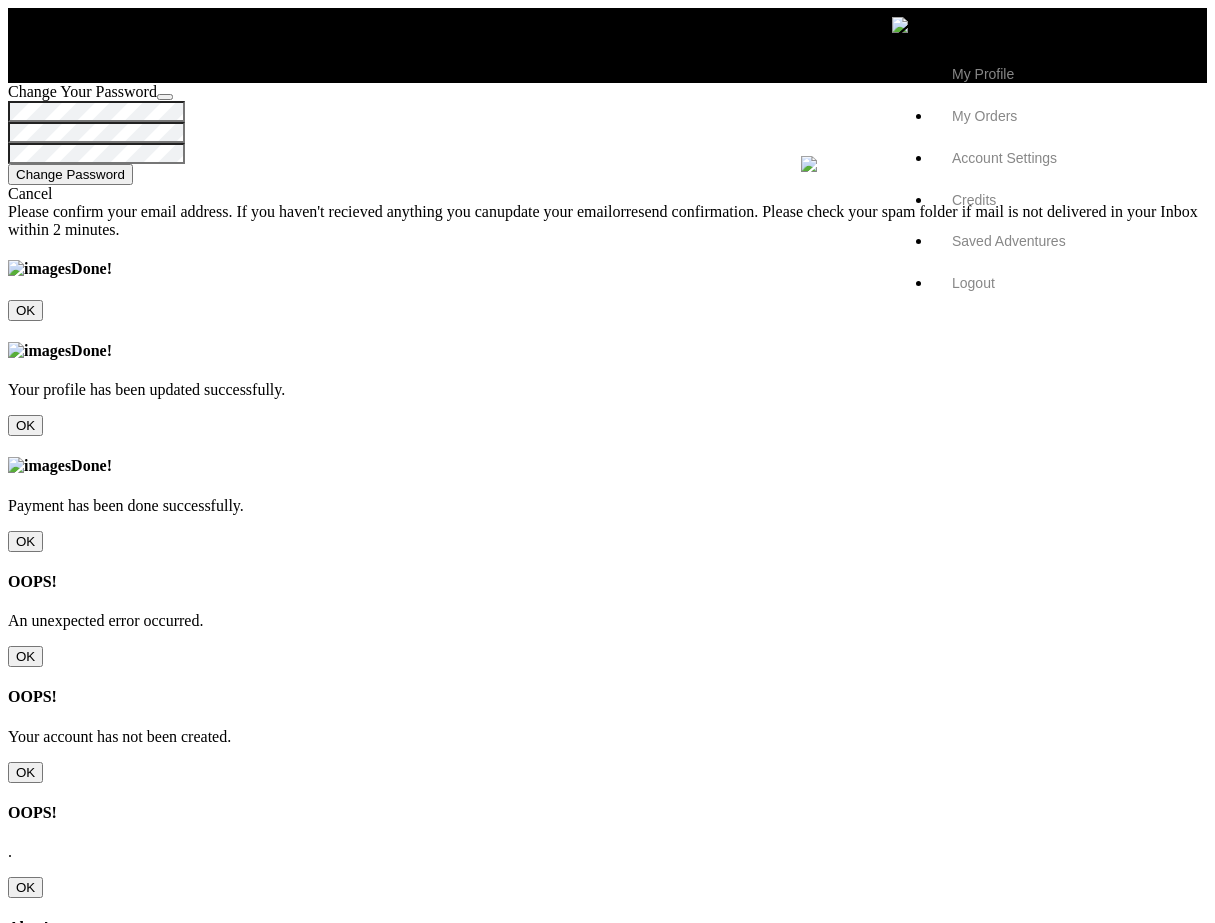 click on "OK" at bounding box center [25, 656] 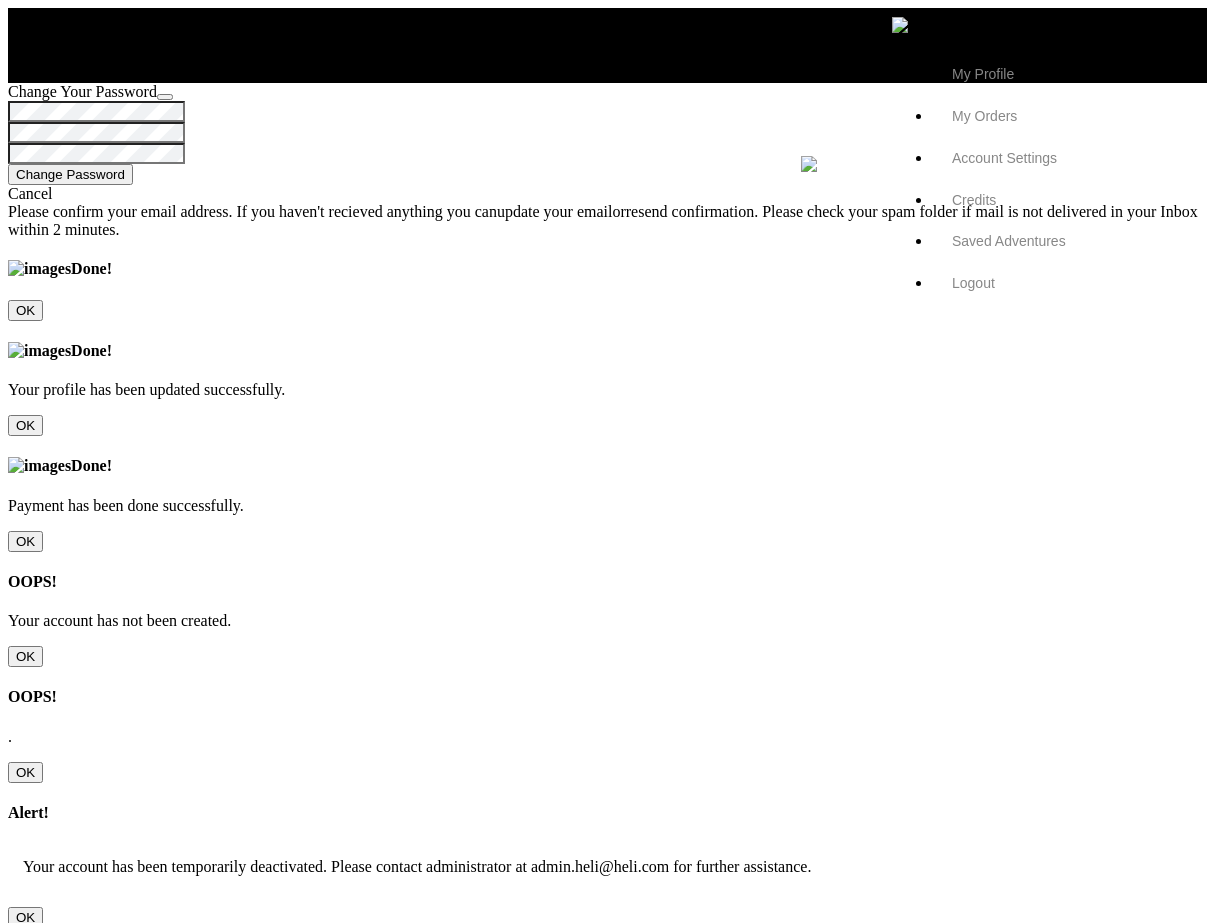 click at bounding box center [900, 25] 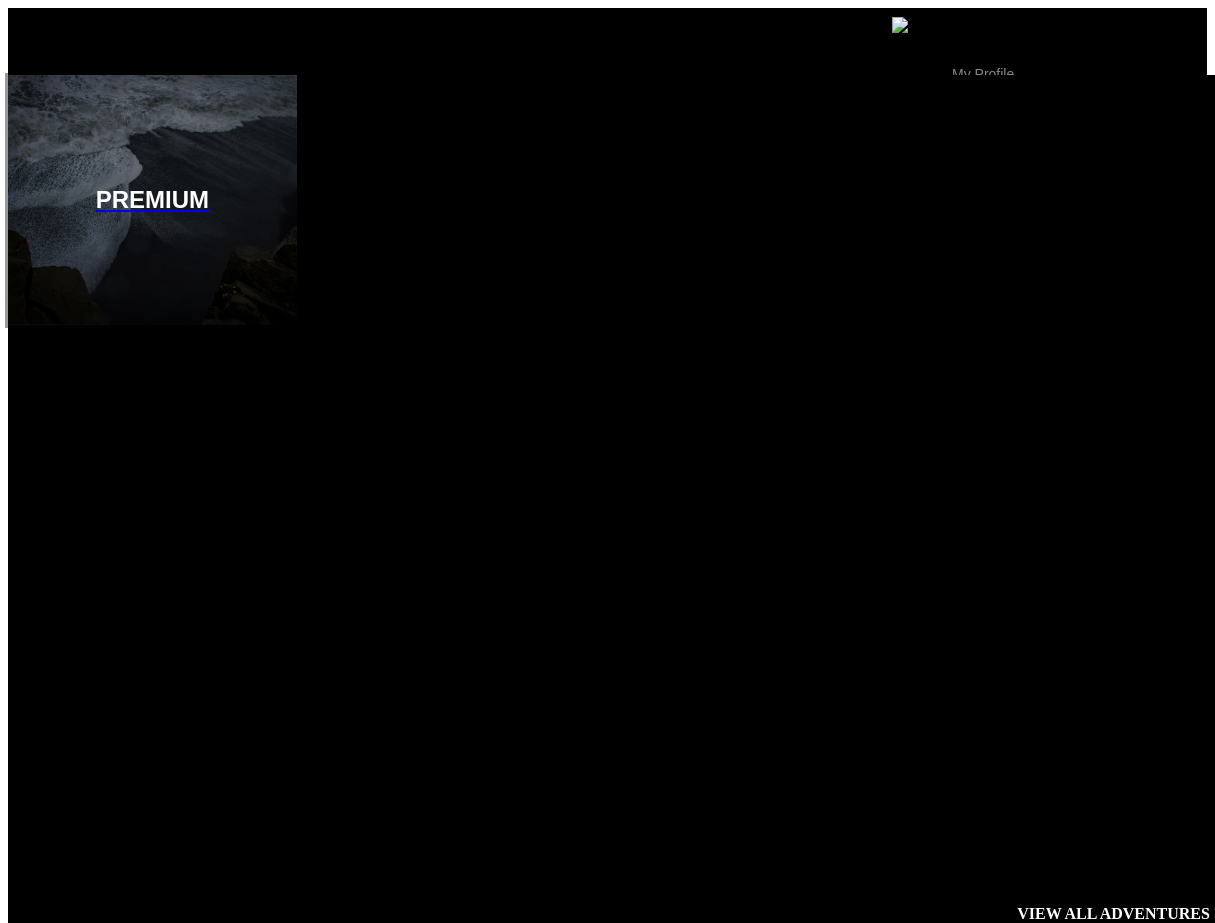 click on "adventures" at bounding box center (234, 175) 